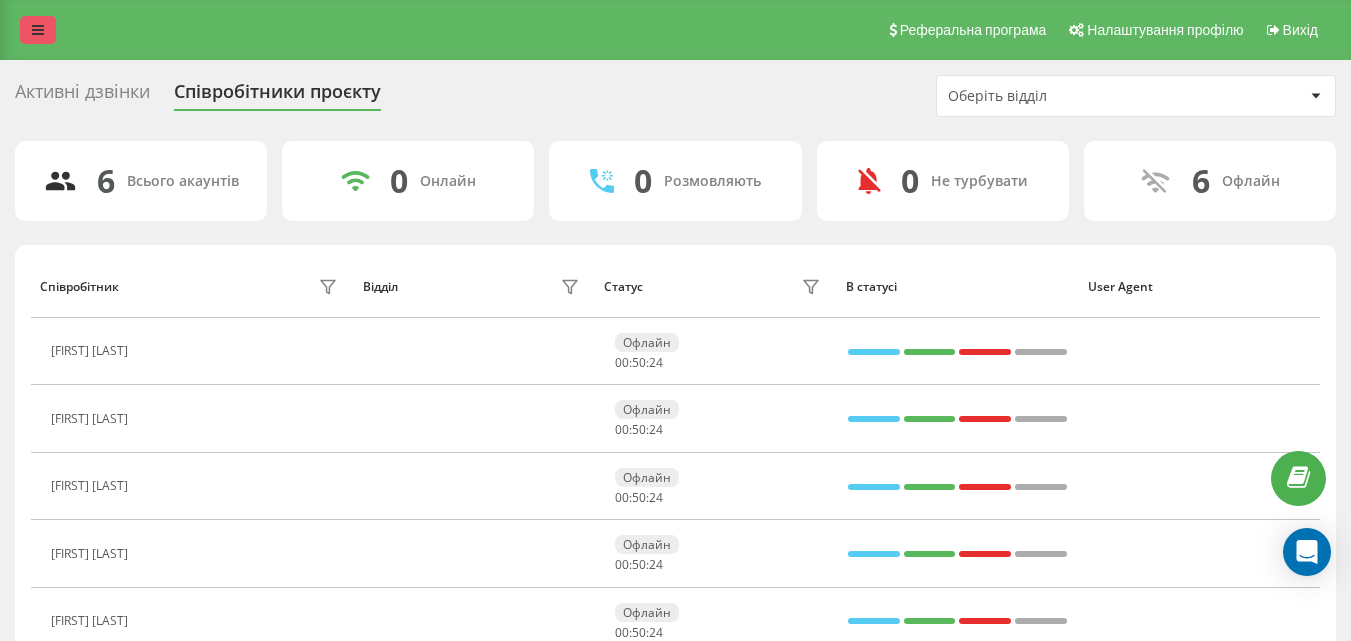 scroll, scrollTop: 0, scrollLeft: 0, axis: both 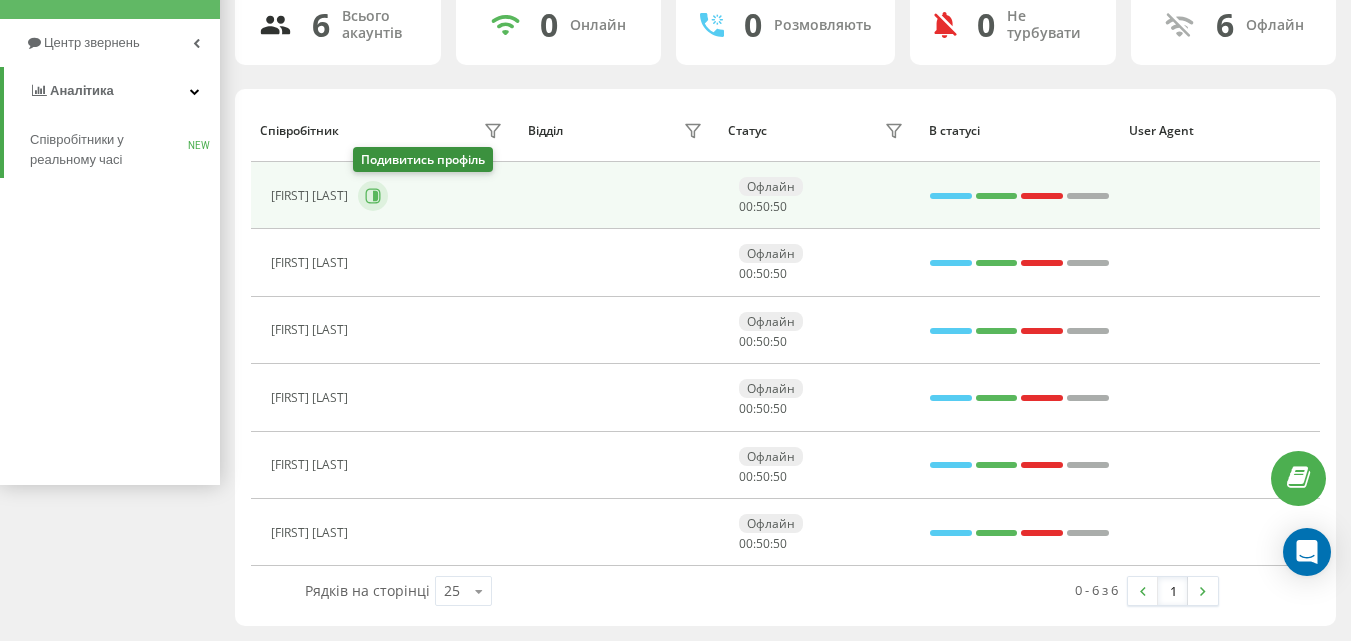 click at bounding box center [373, 196] 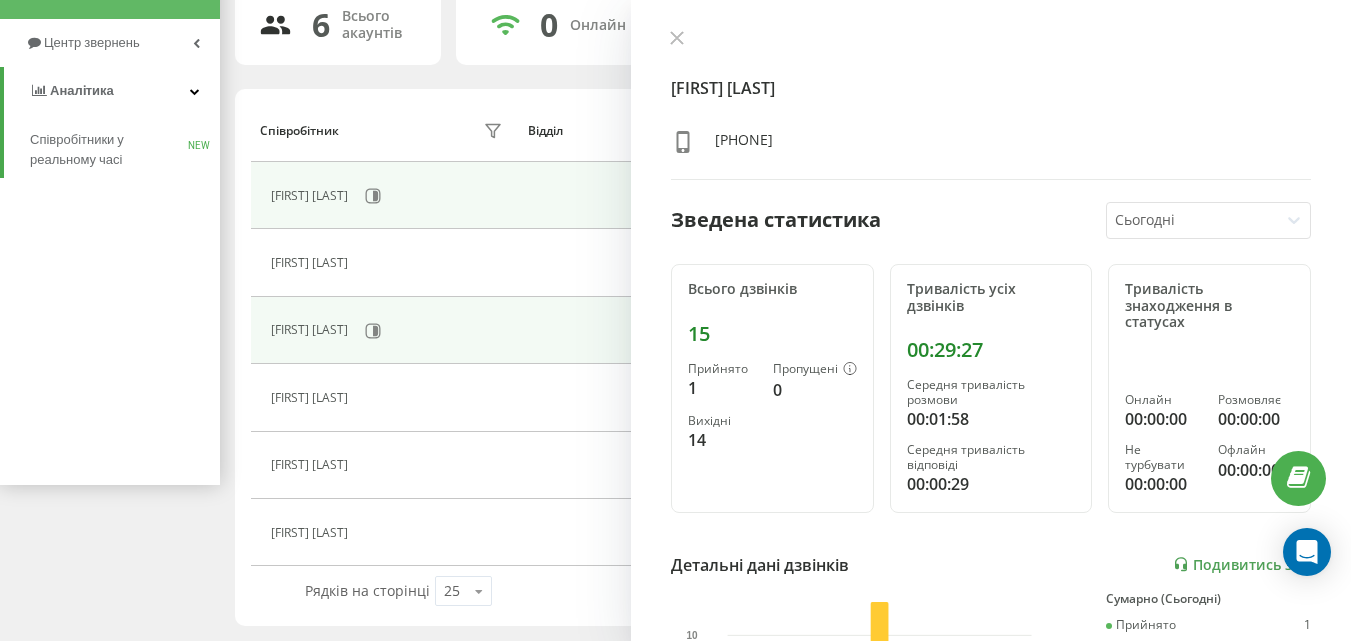 click on "Лілія Тимо" at bounding box center (384, 330) 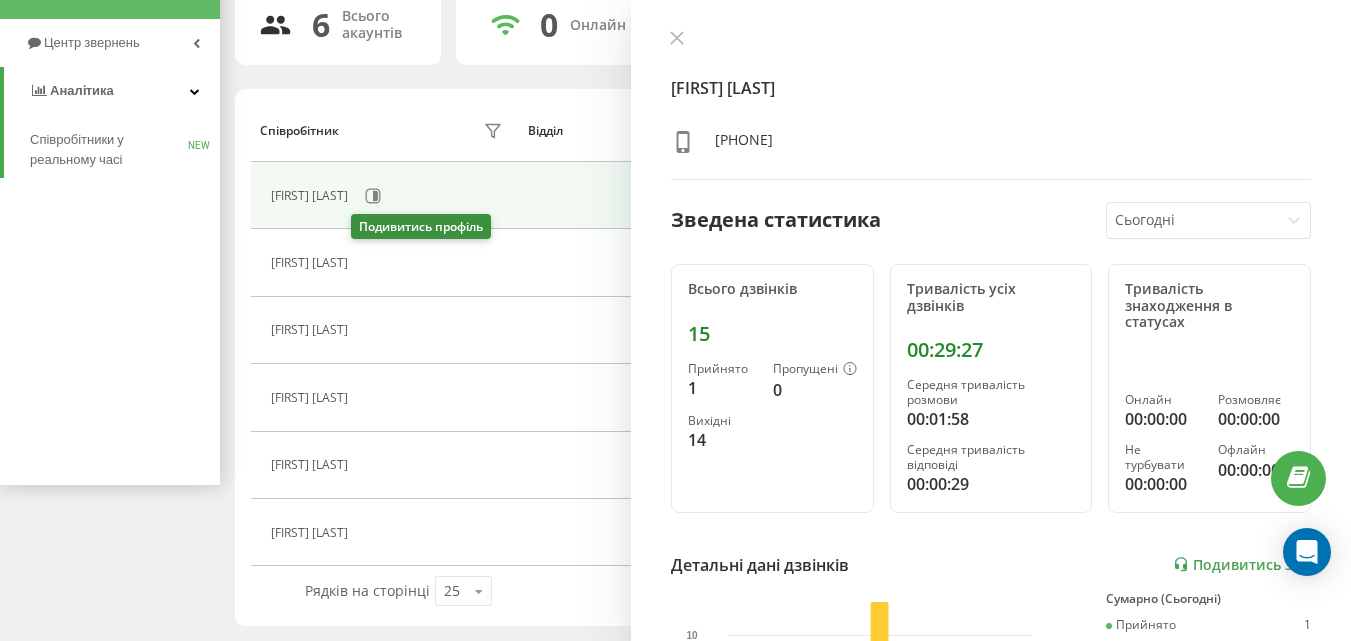 drag, startPoint x: 358, startPoint y: 251, endPoint x: 363, endPoint y: 269, distance: 18.681541 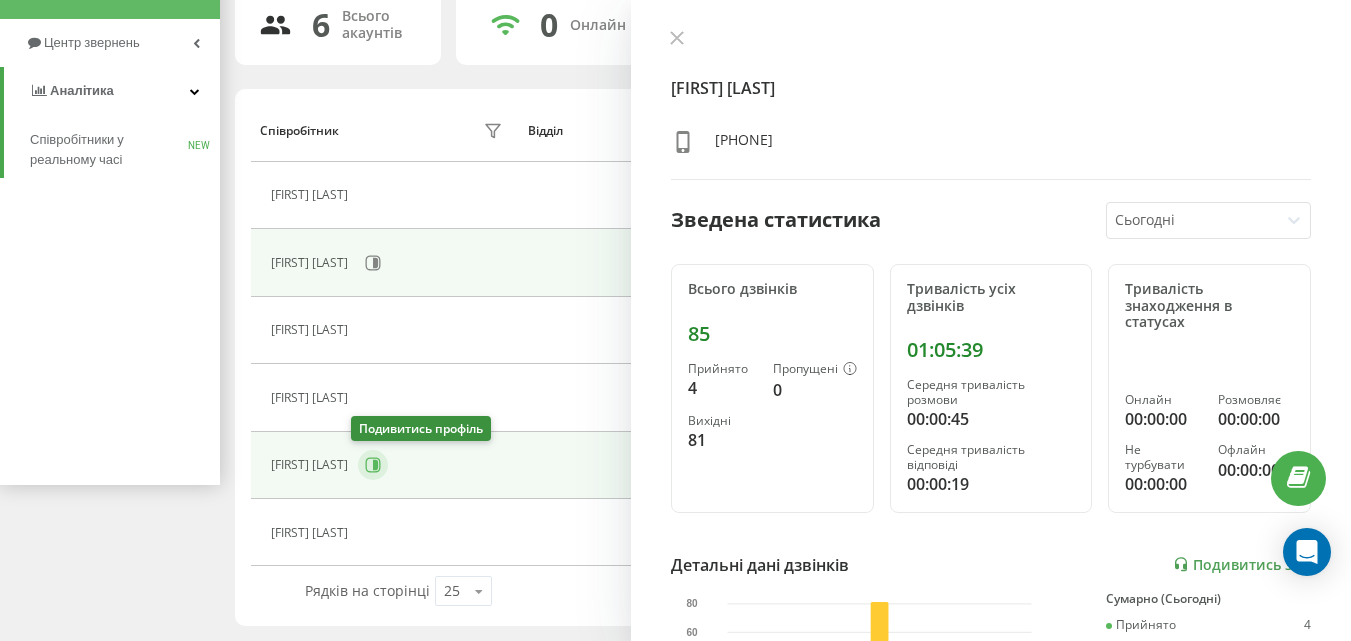 click at bounding box center [373, 465] 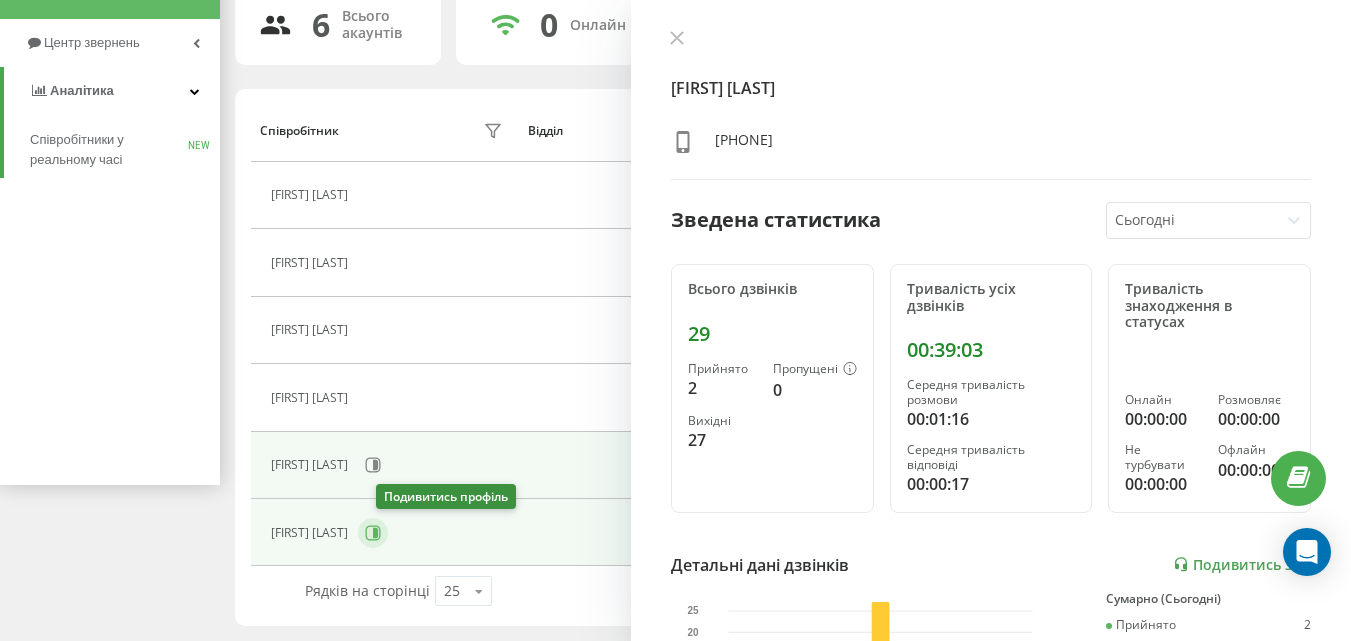 click 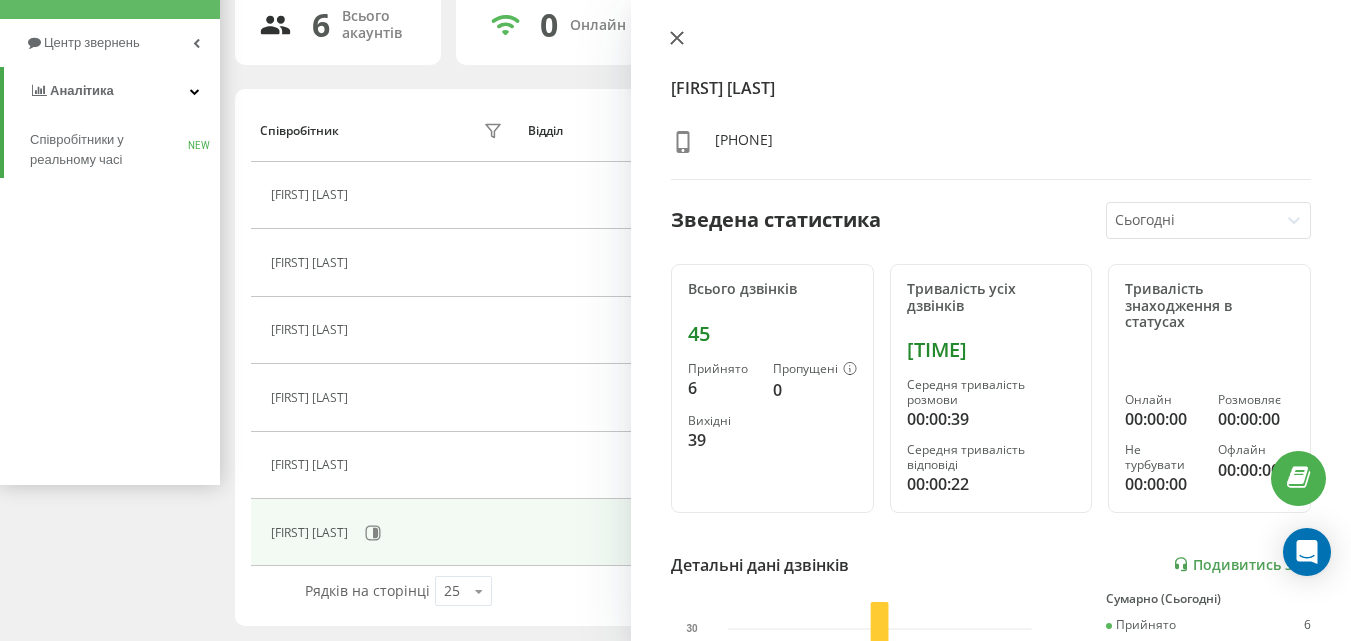 click at bounding box center (677, 39) 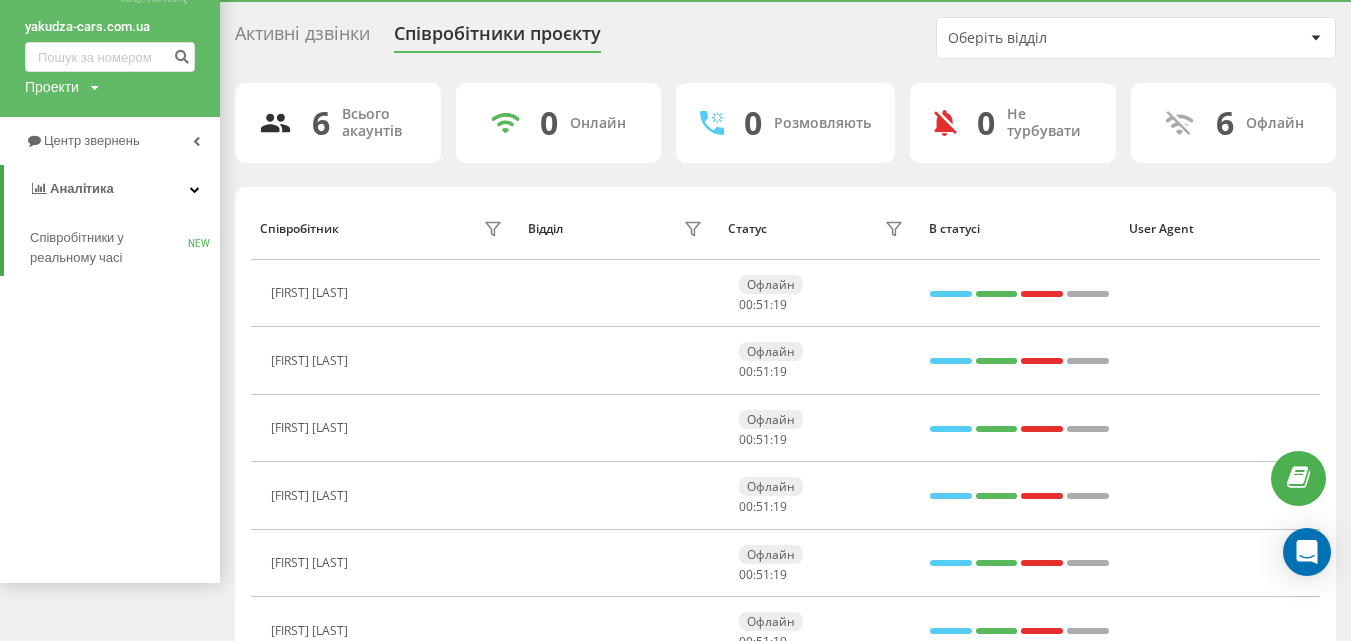 scroll, scrollTop: 0, scrollLeft: 0, axis: both 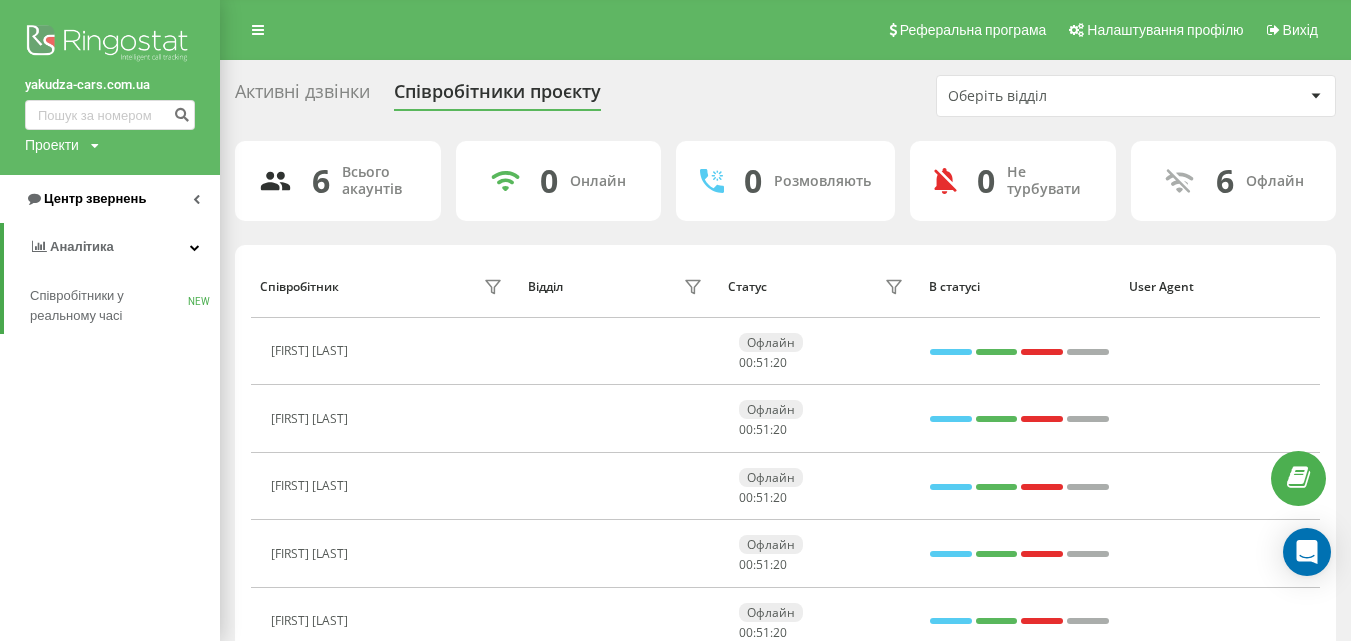 click on "Центр звернень" at bounding box center [95, 198] 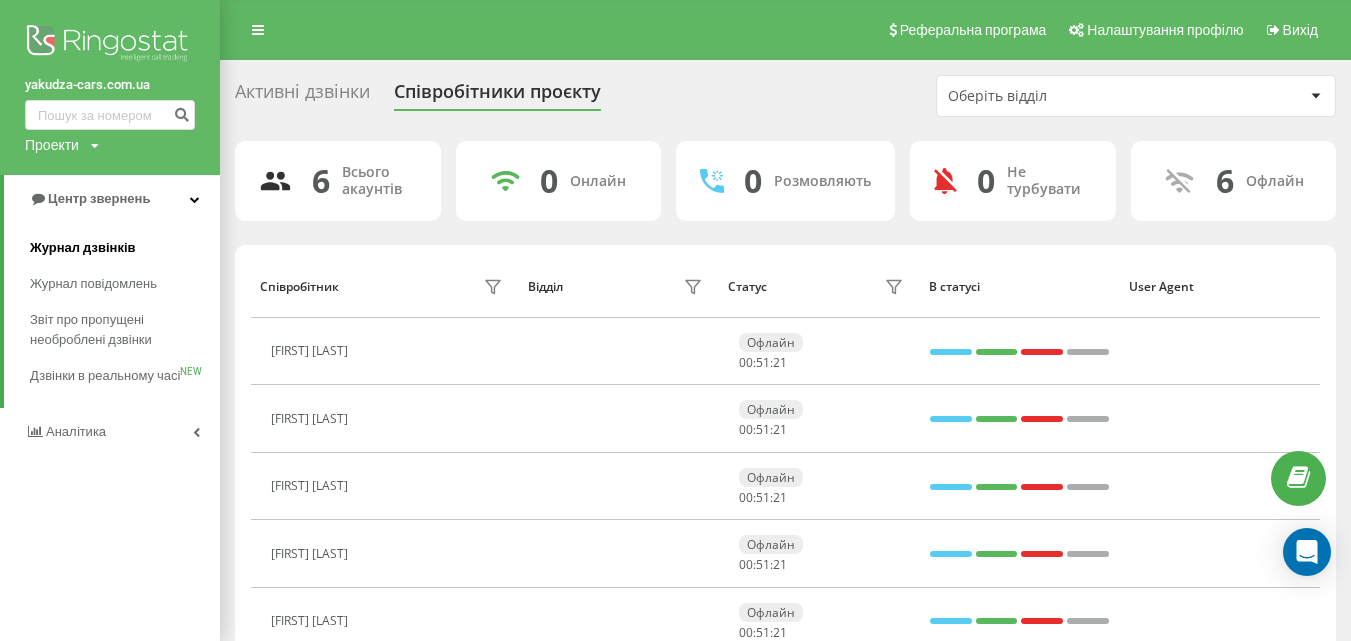 click on "Журнал дзвінків" at bounding box center (83, 248) 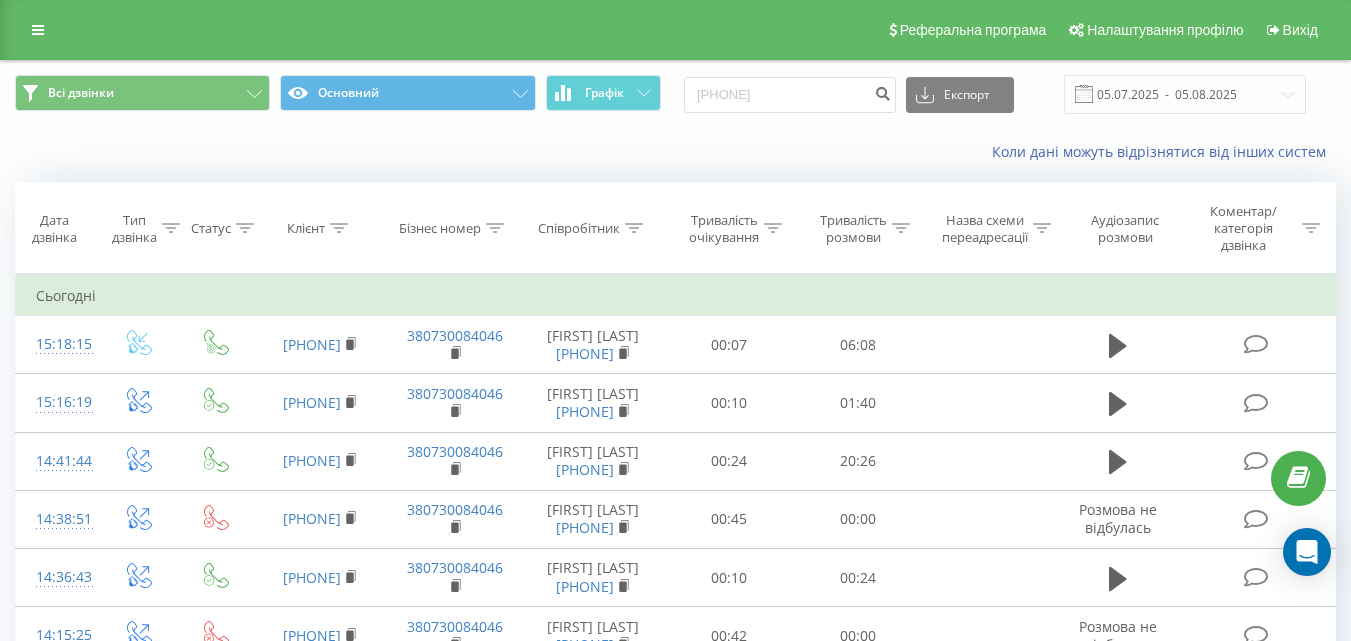 scroll, scrollTop: 0, scrollLeft: 0, axis: both 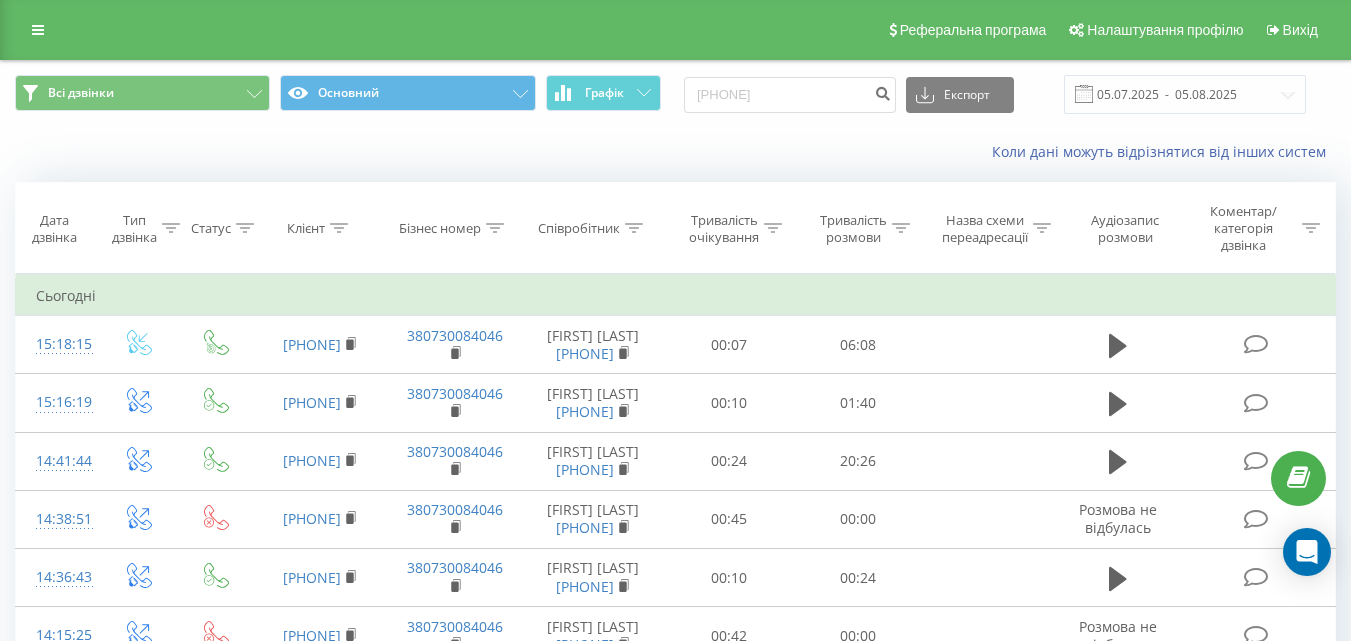 click on "[PHONE]" at bounding box center [790, 95] 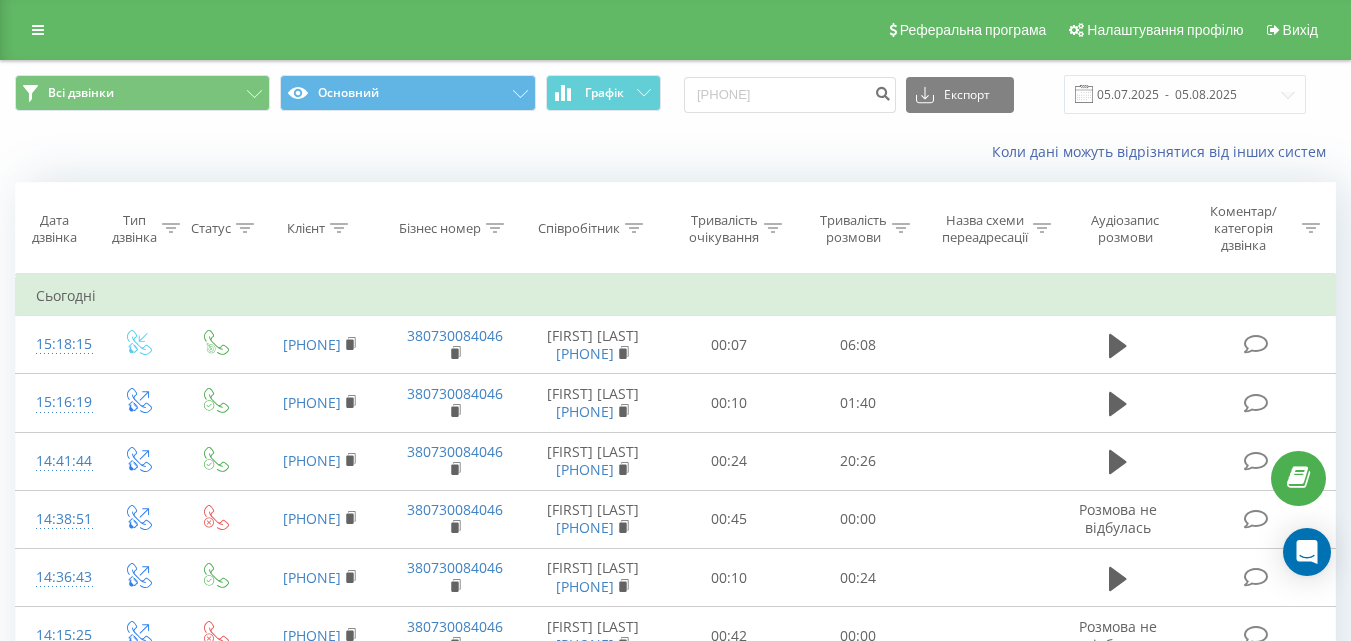 click on "[PHONE]" at bounding box center (790, 95) 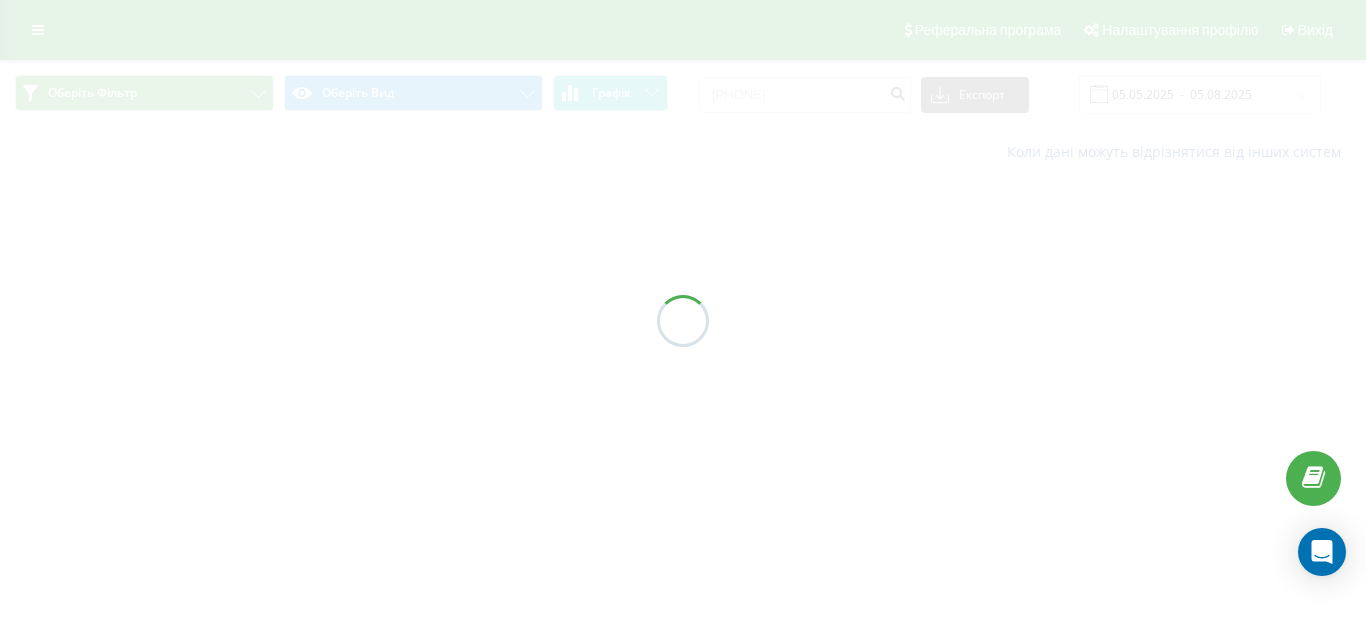 scroll, scrollTop: 0, scrollLeft: 0, axis: both 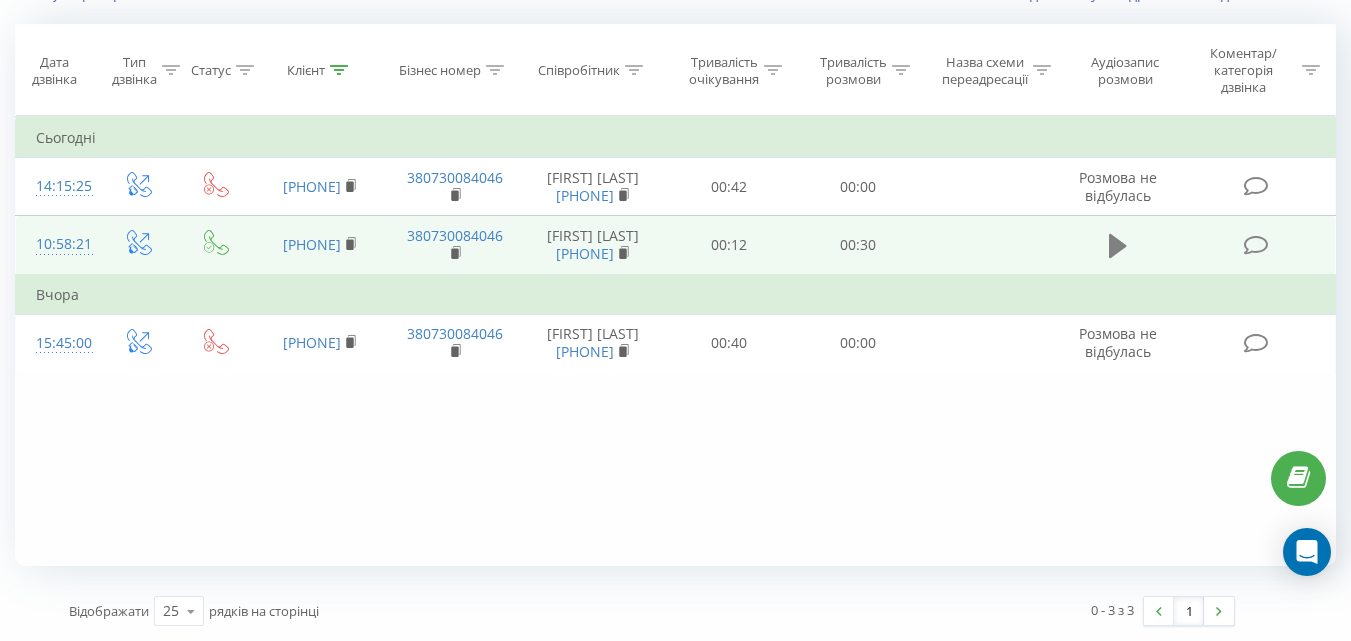 click at bounding box center (1118, 246) 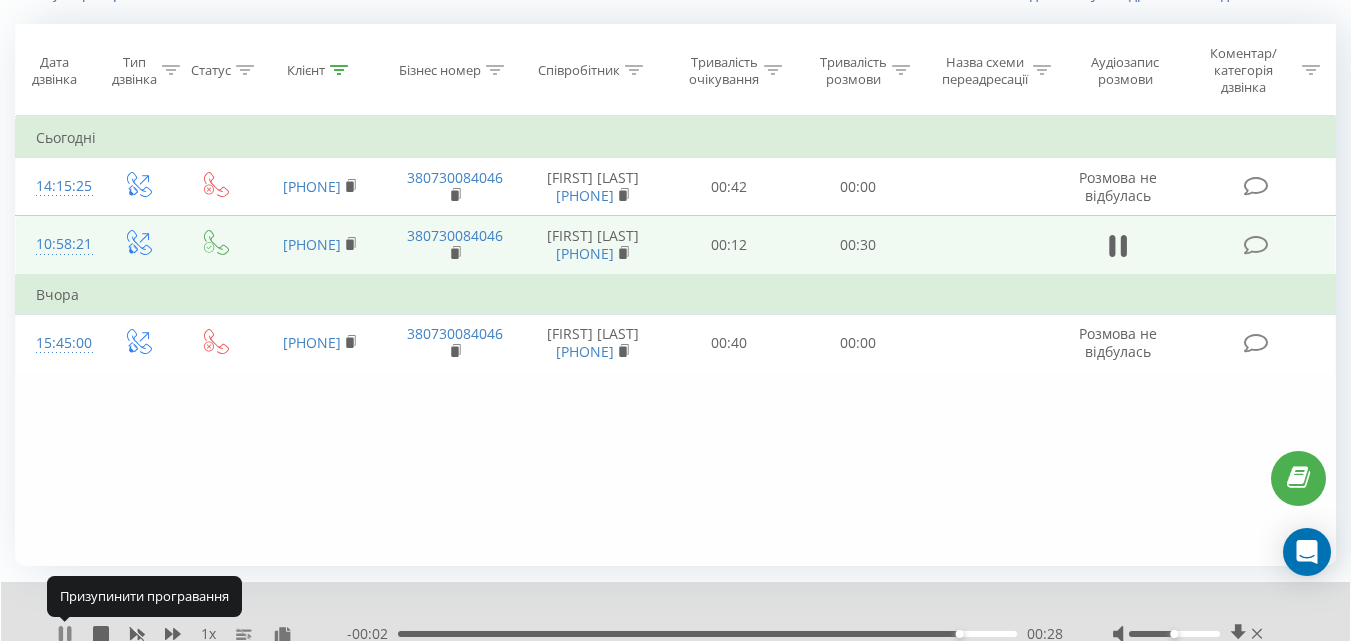 click 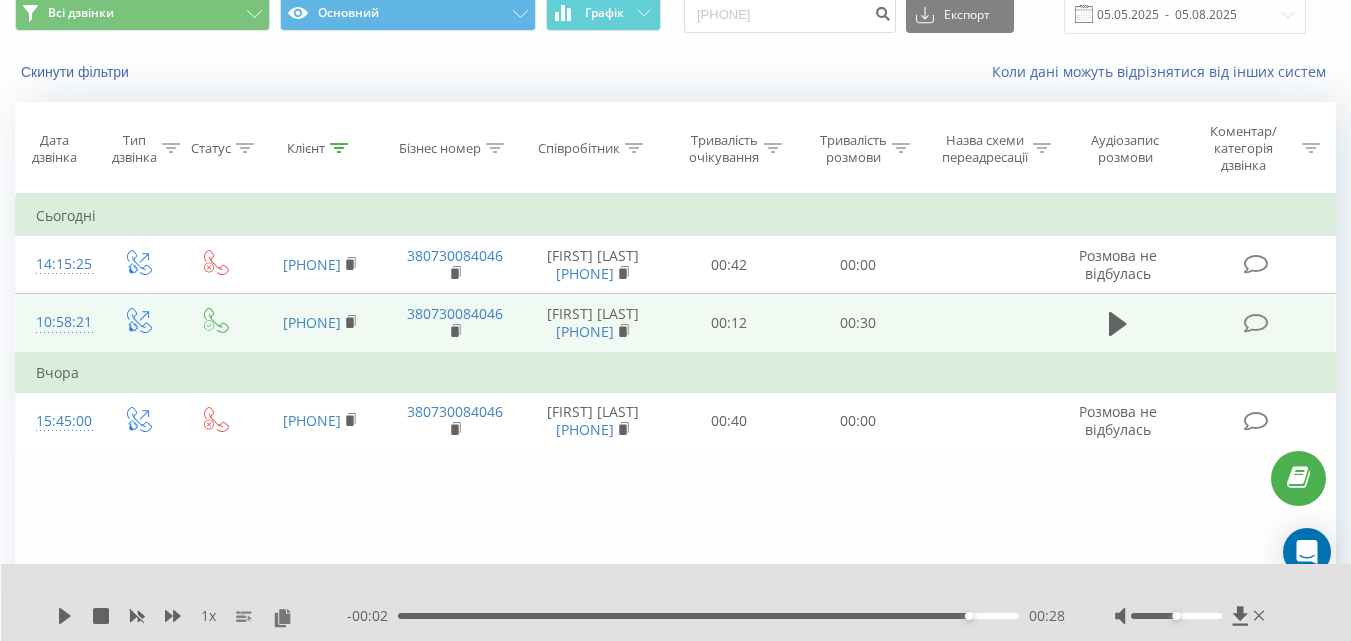 scroll, scrollTop: 0, scrollLeft: 0, axis: both 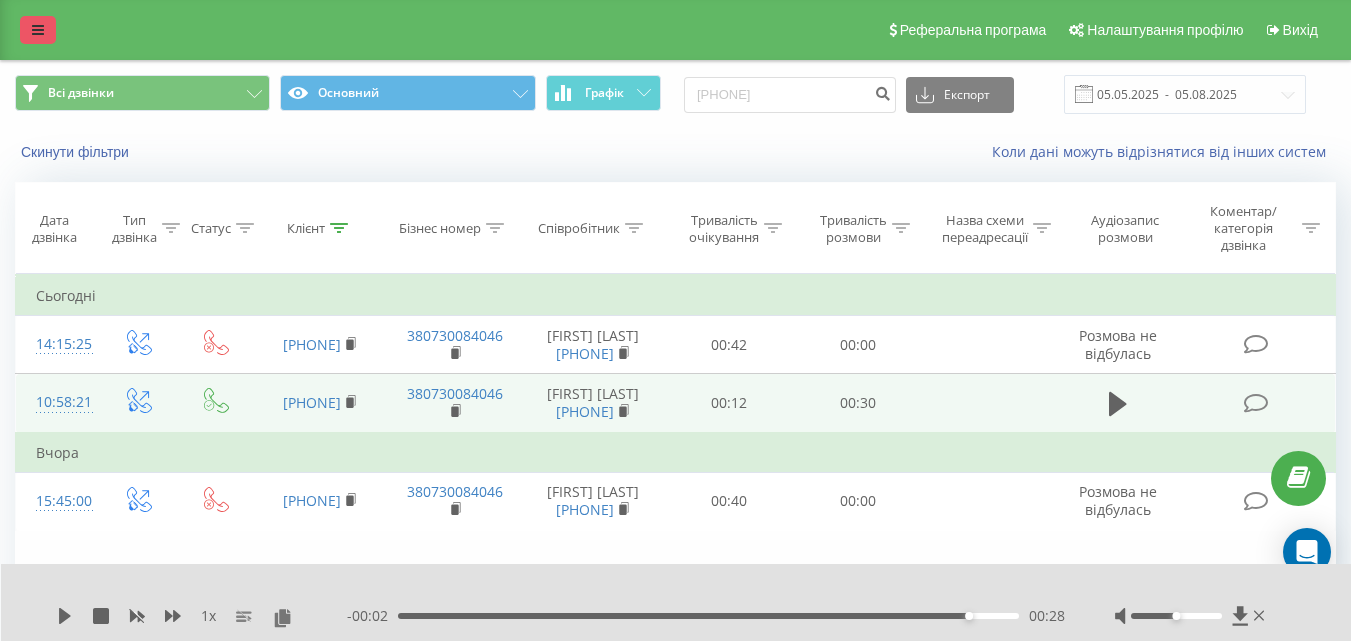 click at bounding box center [38, 30] 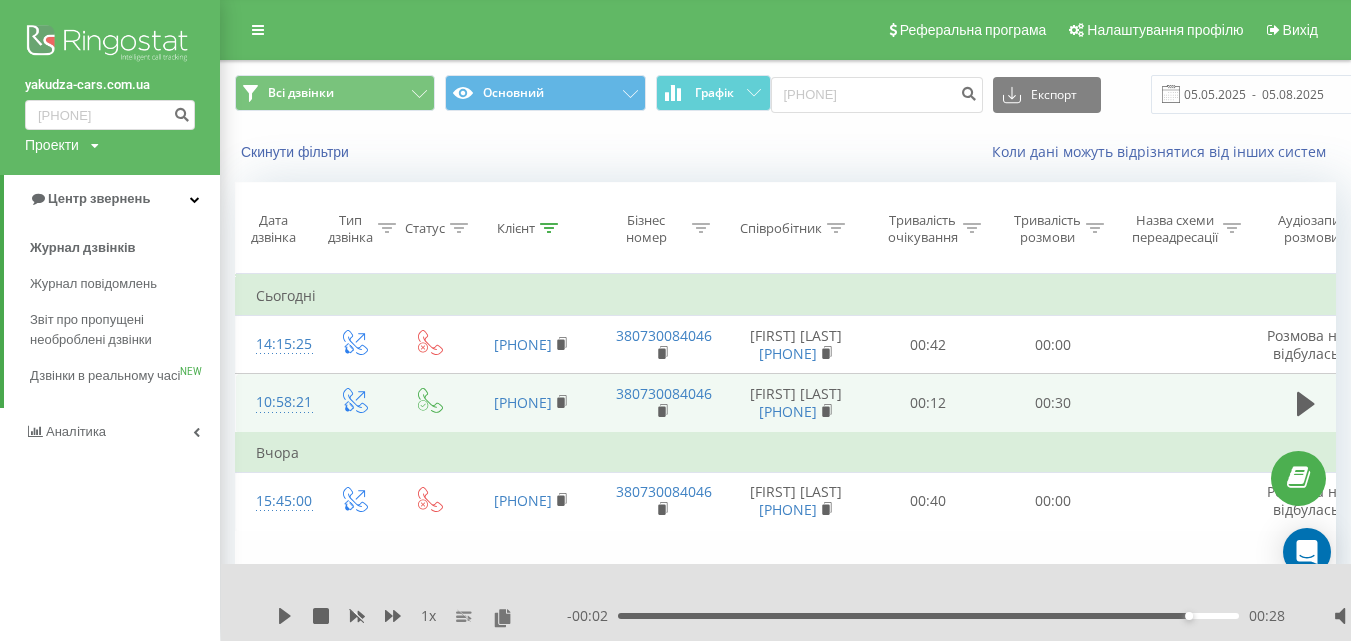 click on "Реферальна програма Налаштування профілю Вихід" at bounding box center [675, 30] 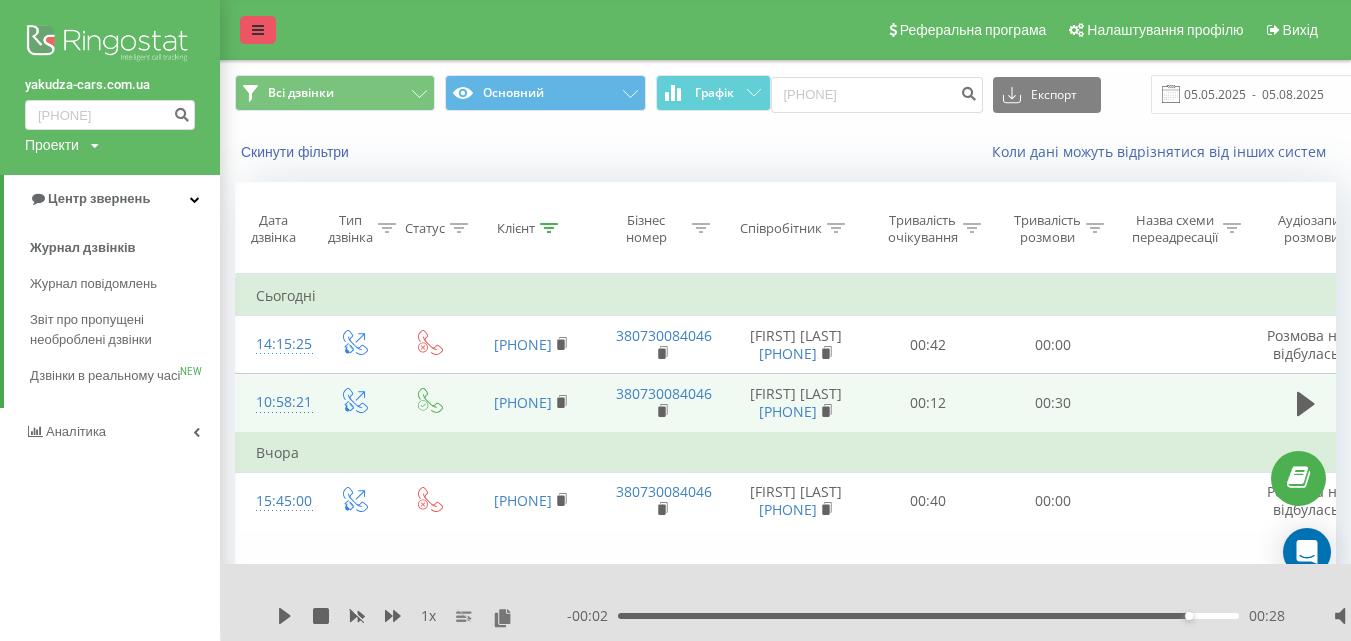 click at bounding box center (258, 30) 